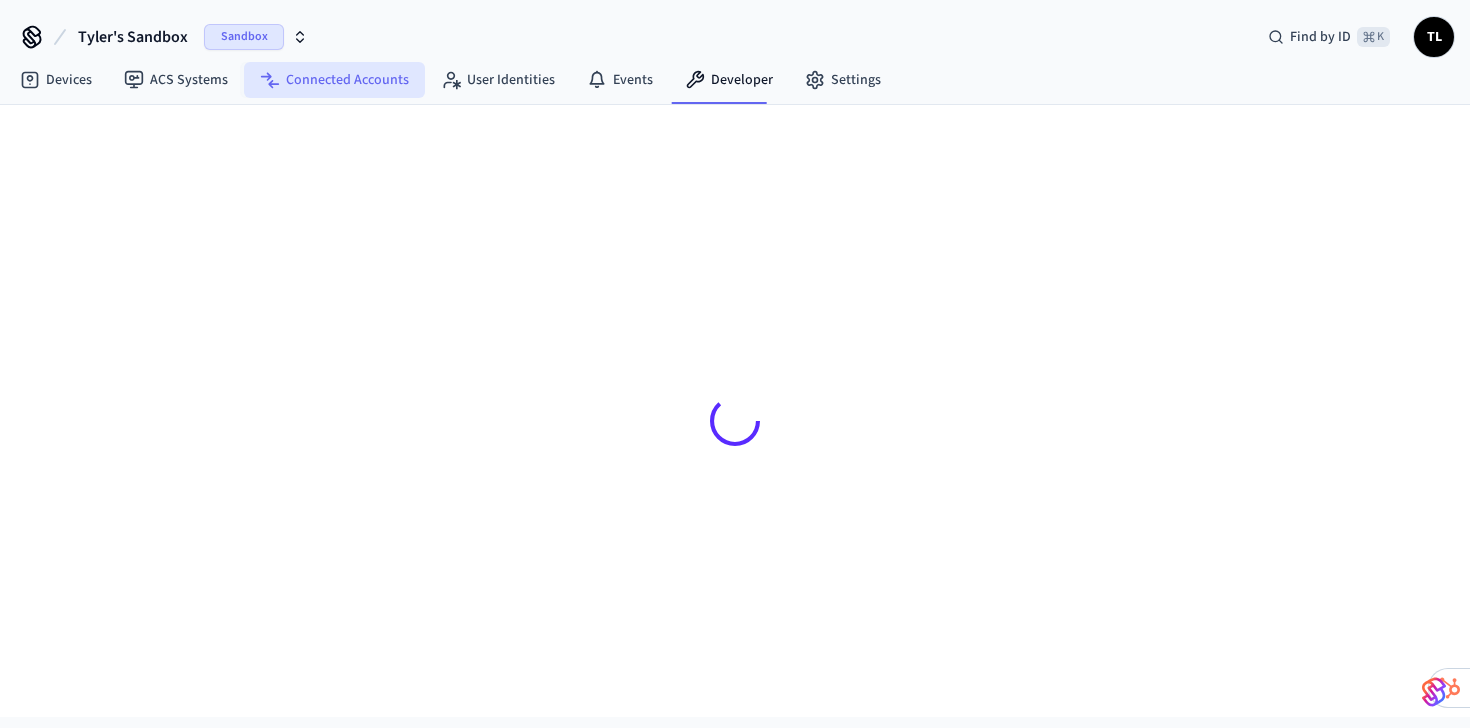 scroll, scrollTop: 0, scrollLeft: 0, axis: both 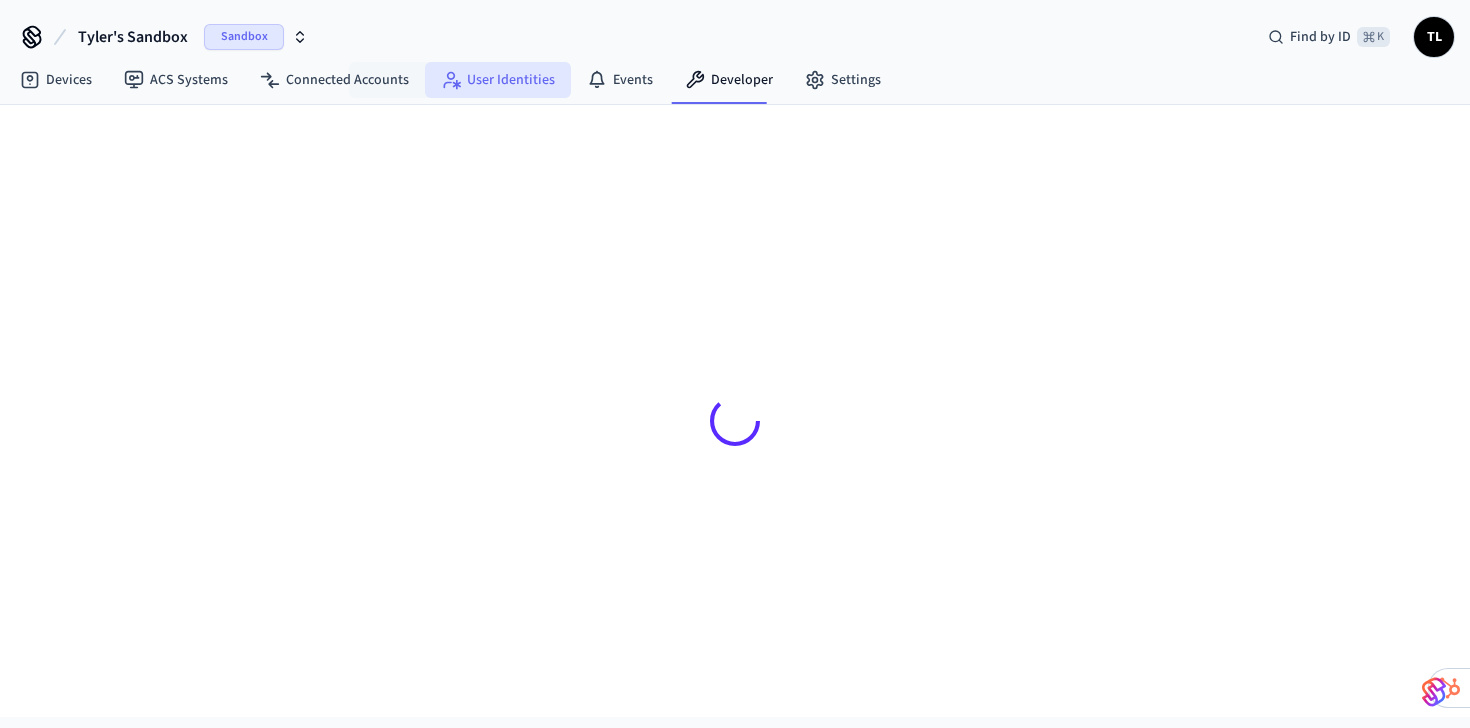 click on "User Identities" at bounding box center [498, 80] 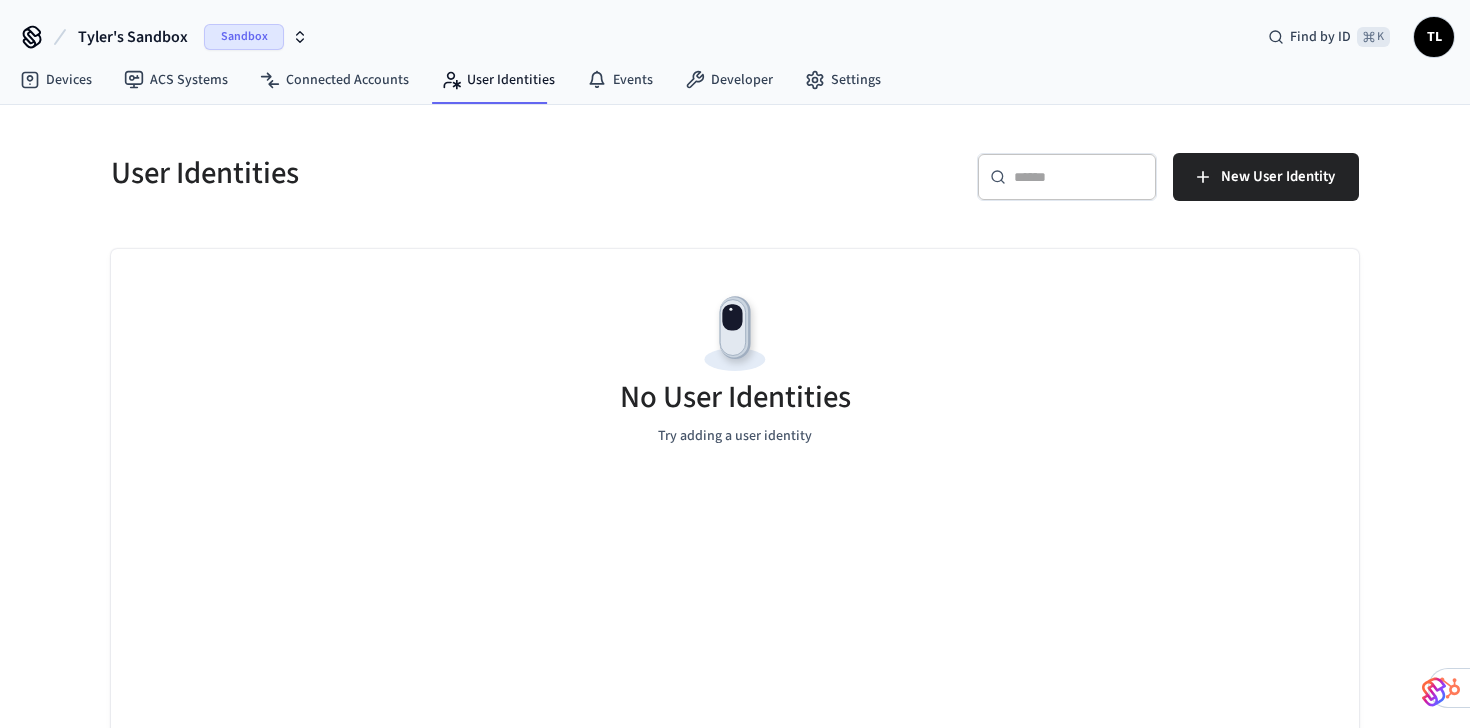click on "Sandbox" at bounding box center (244, 37) 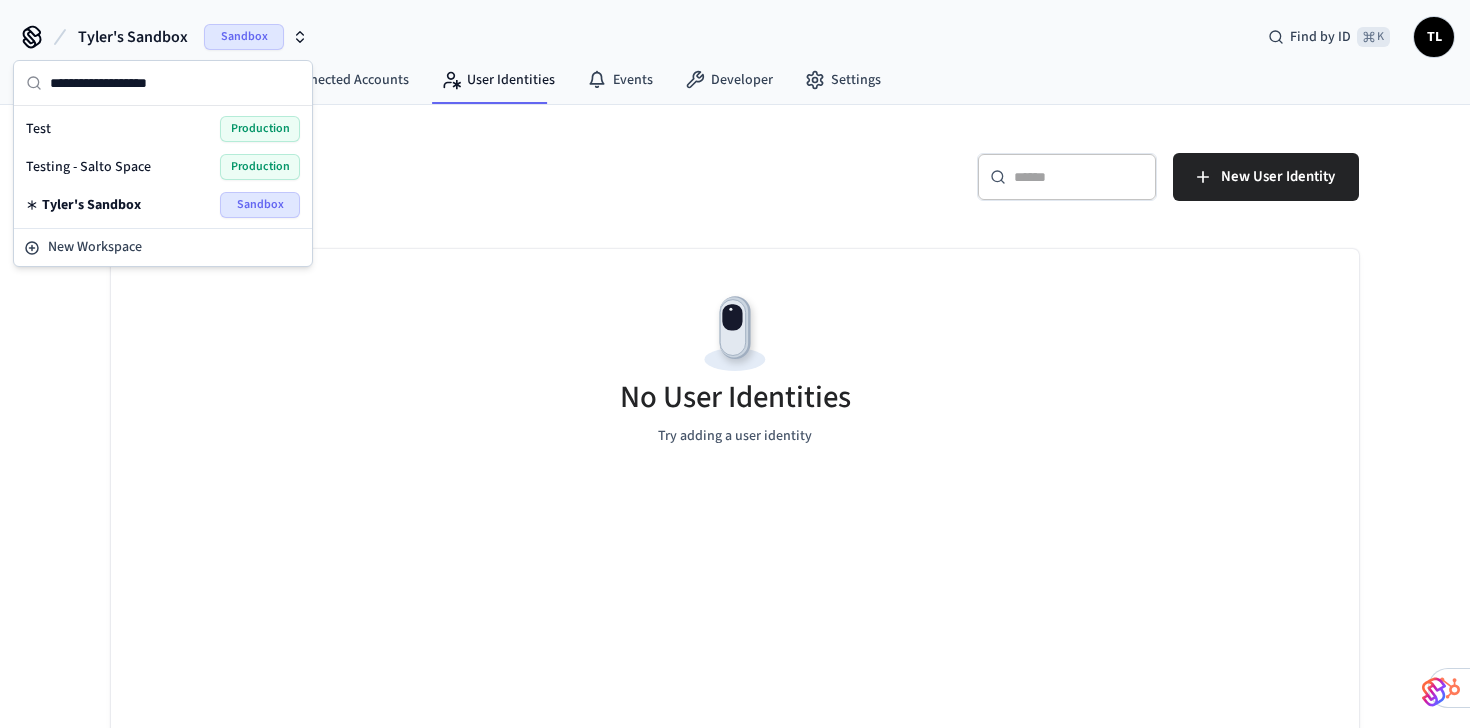 click on "Testing - Salto Space" at bounding box center (88, 167) 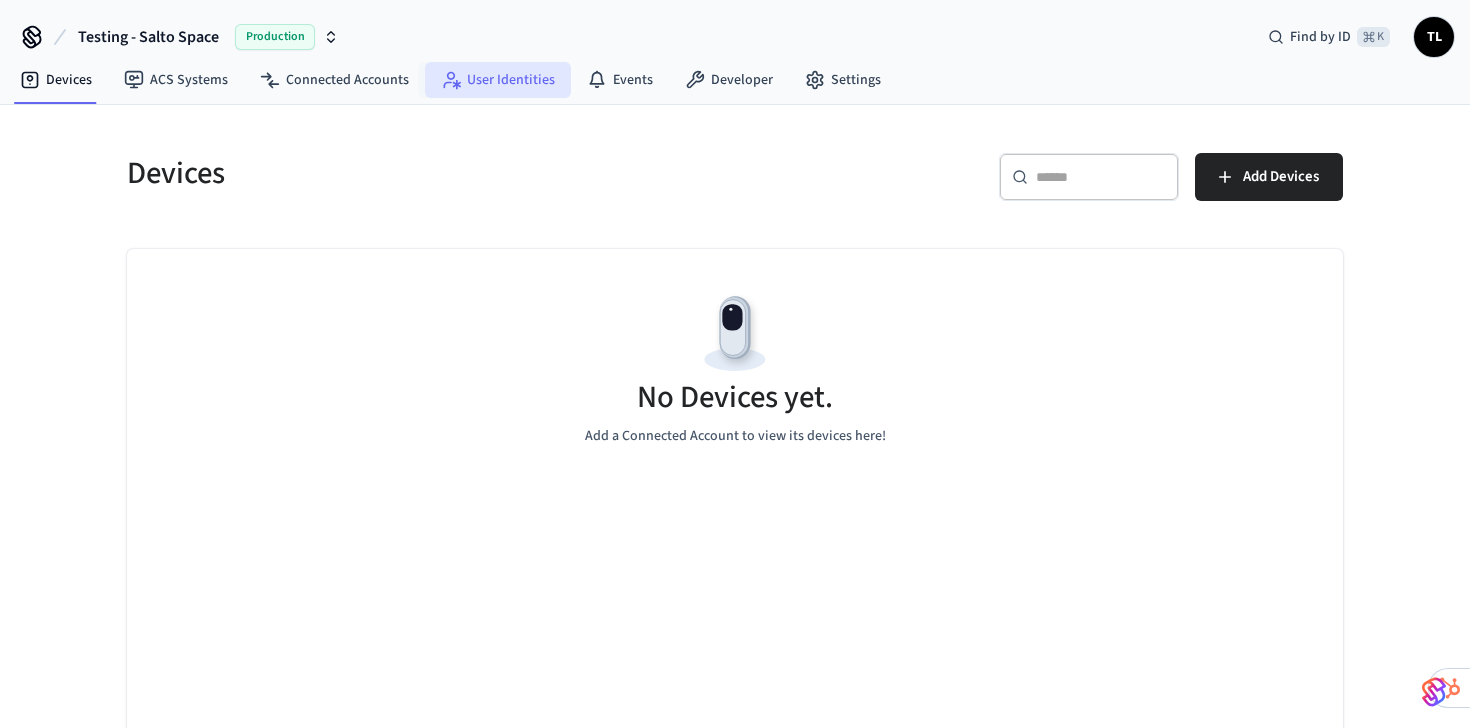 click on "User Identities" at bounding box center [498, 80] 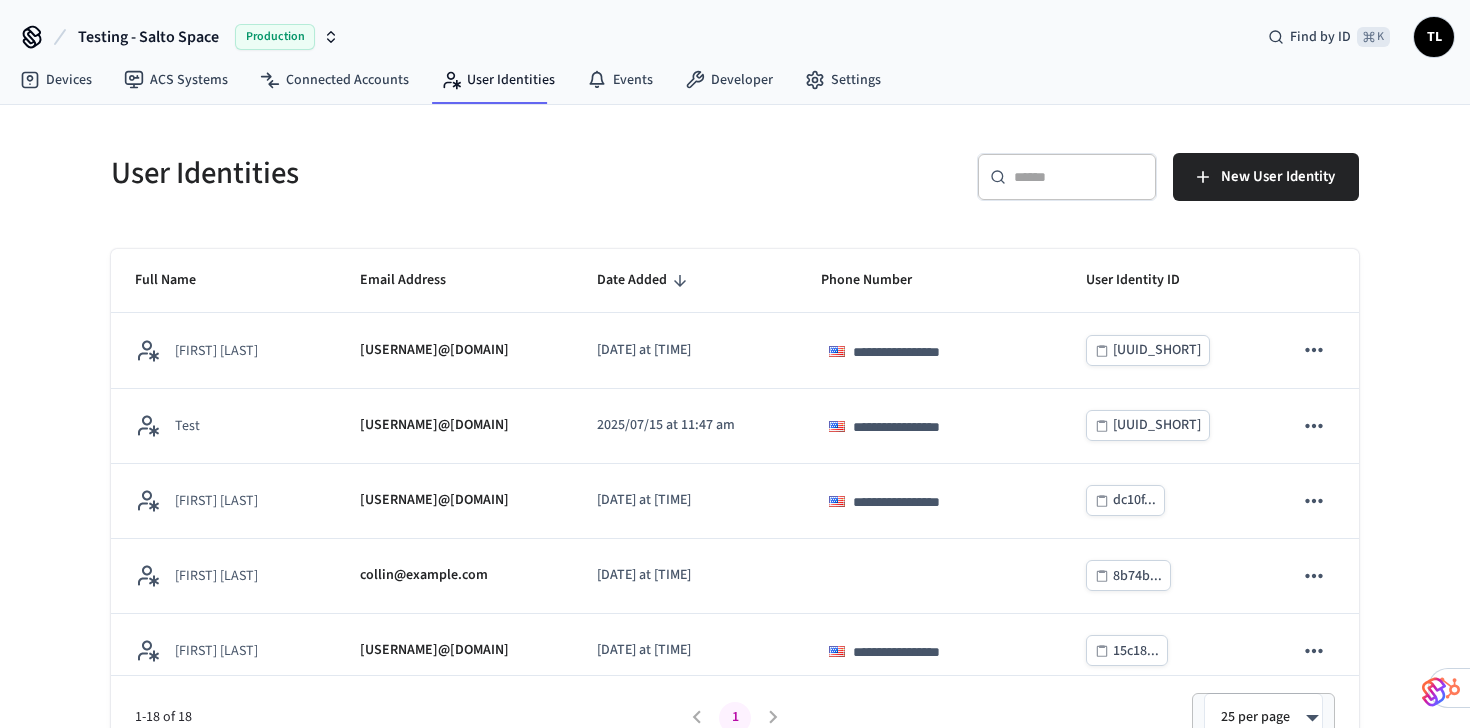 scroll, scrollTop: 30, scrollLeft: 0, axis: vertical 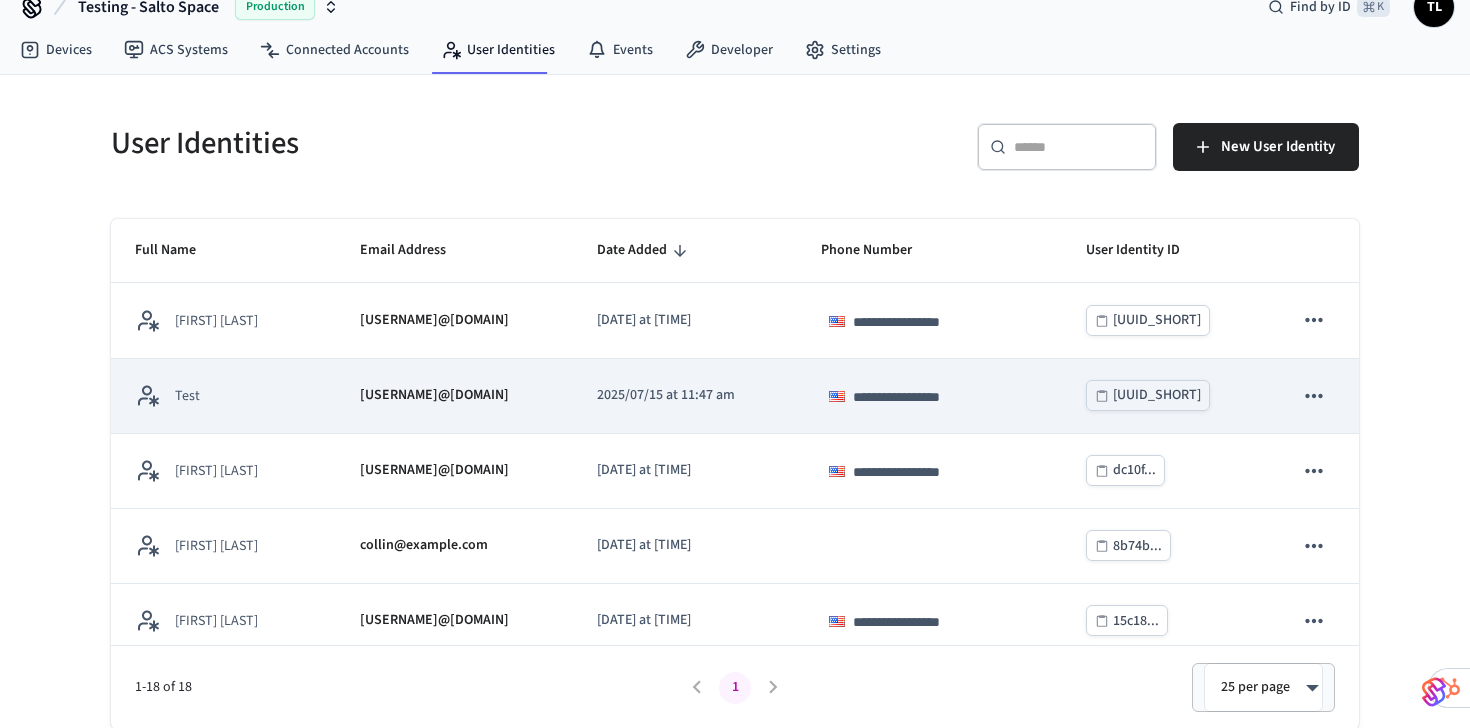 click on "[USERNAME]@[DOMAIN]" at bounding box center (454, 396) 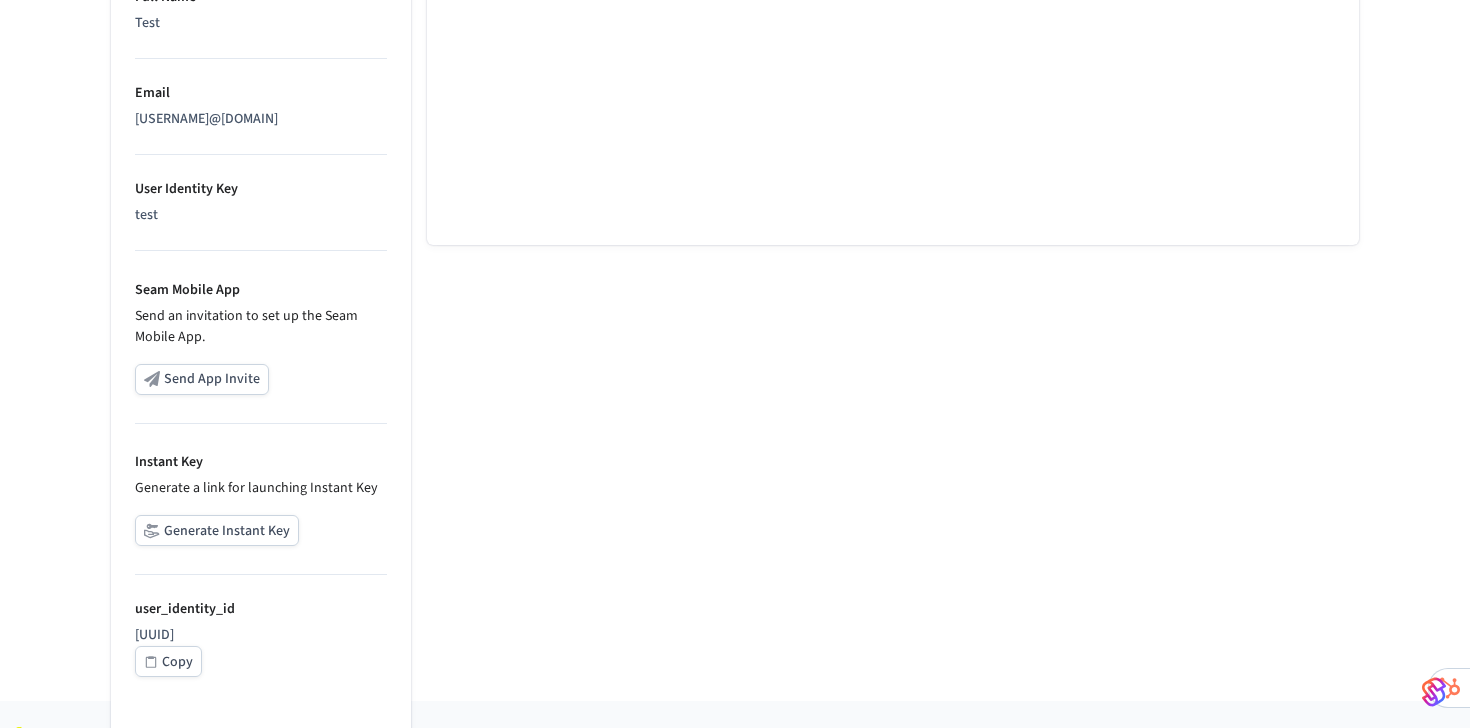 scroll, scrollTop: 625, scrollLeft: 0, axis: vertical 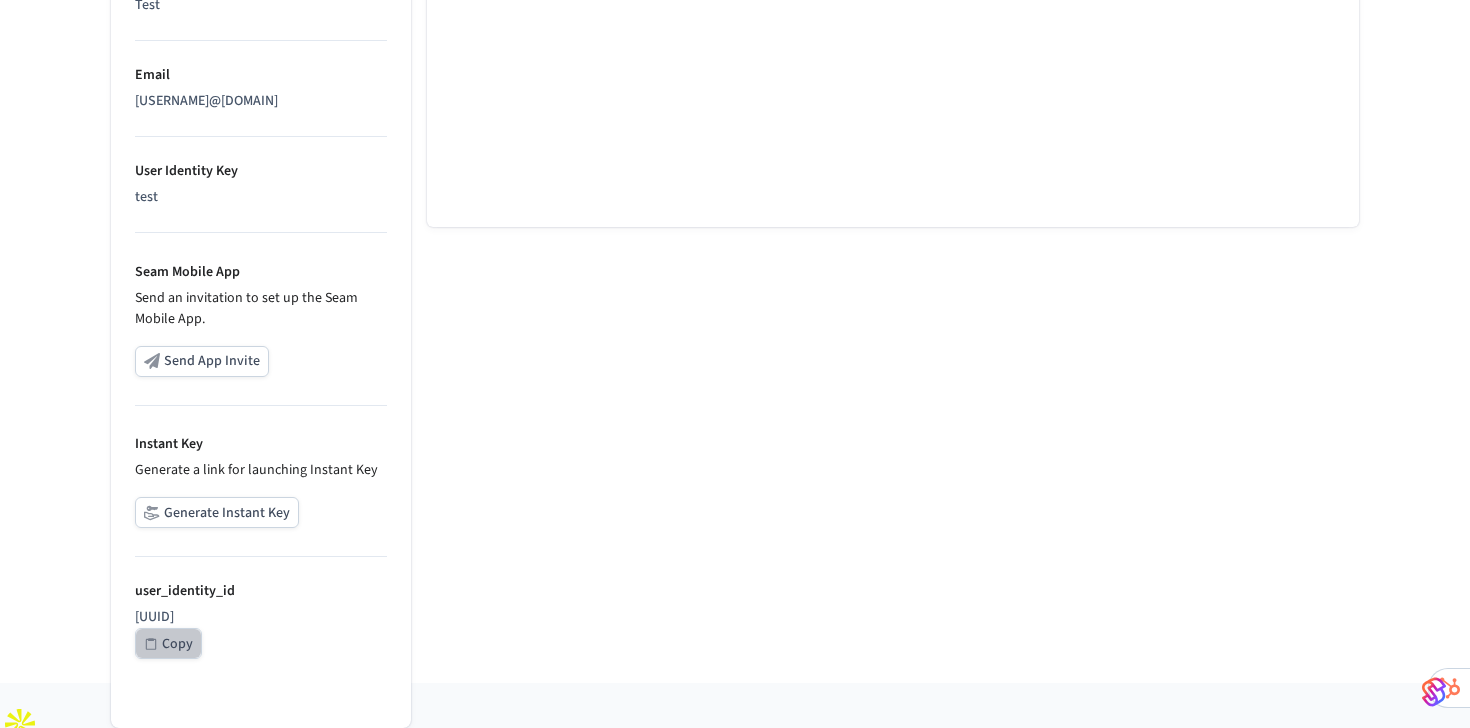 click on "Copy" at bounding box center [177, 644] 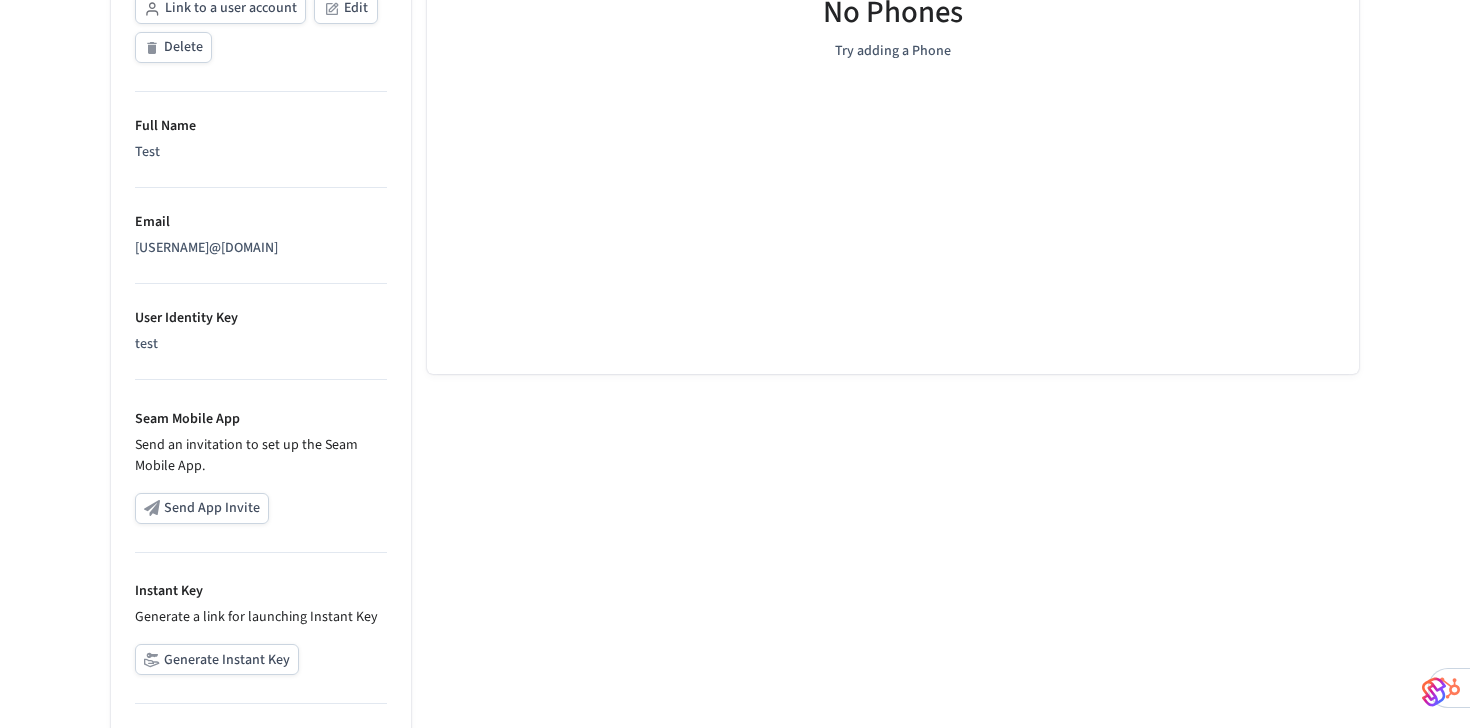 scroll, scrollTop: 69, scrollLeft: 0, axis: vertical 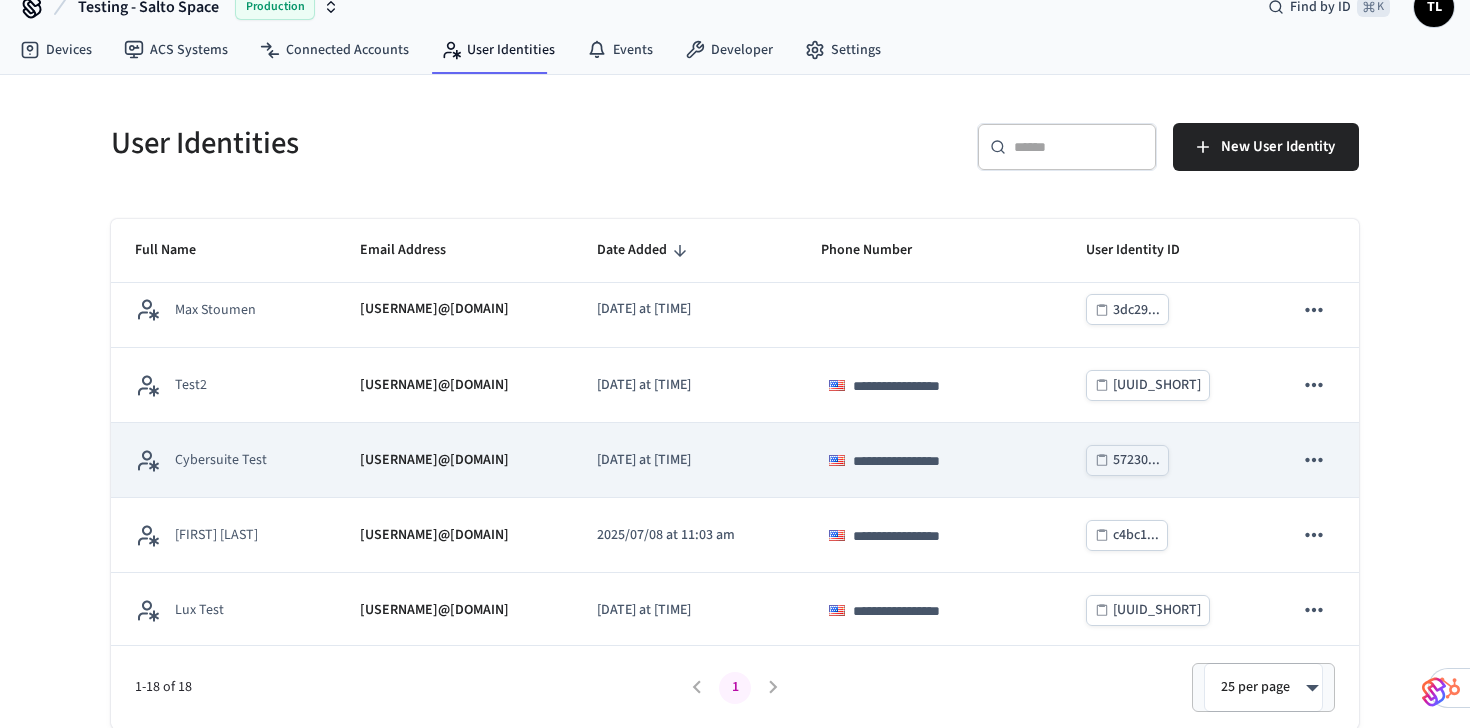 click on "Cybersuite Test" at bounding box center (223, 460) 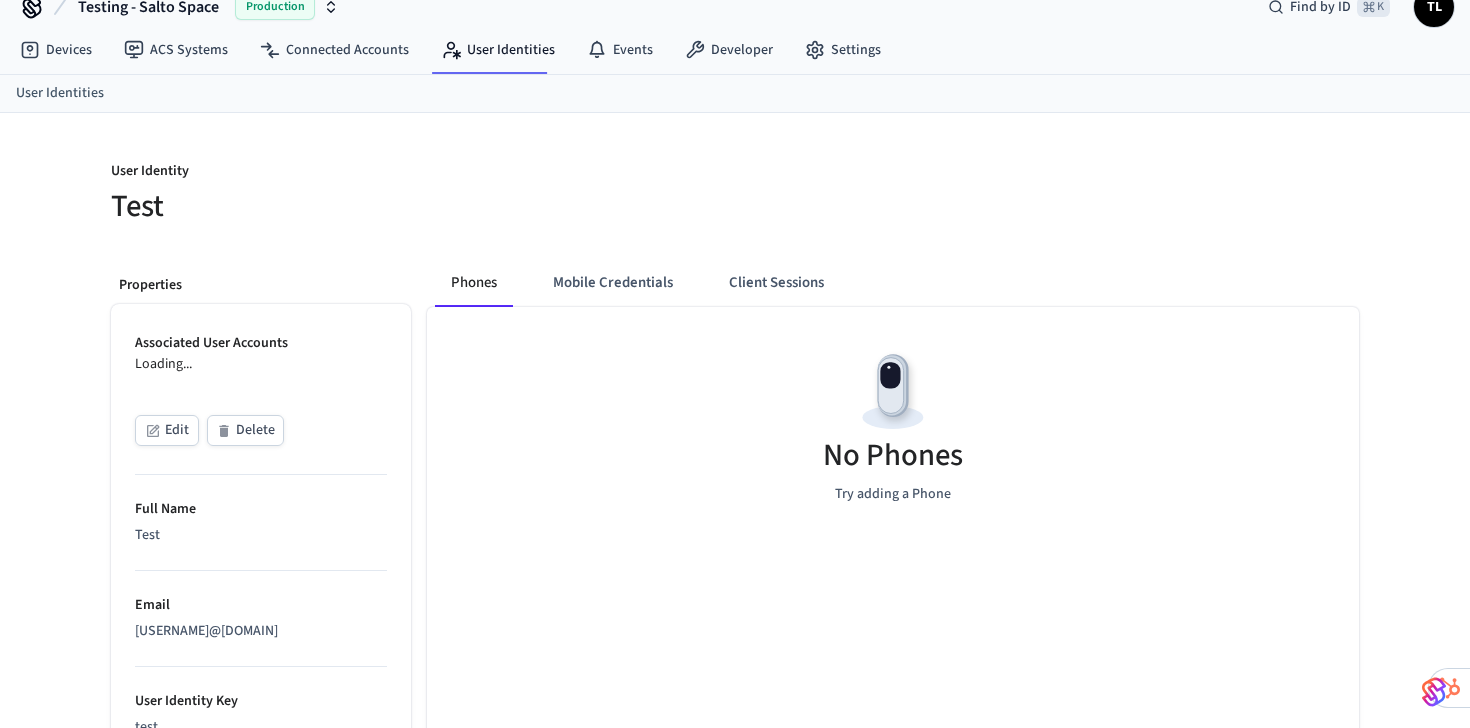 scroll, scrollTop: 0, scrollLeft: 0, axis: both 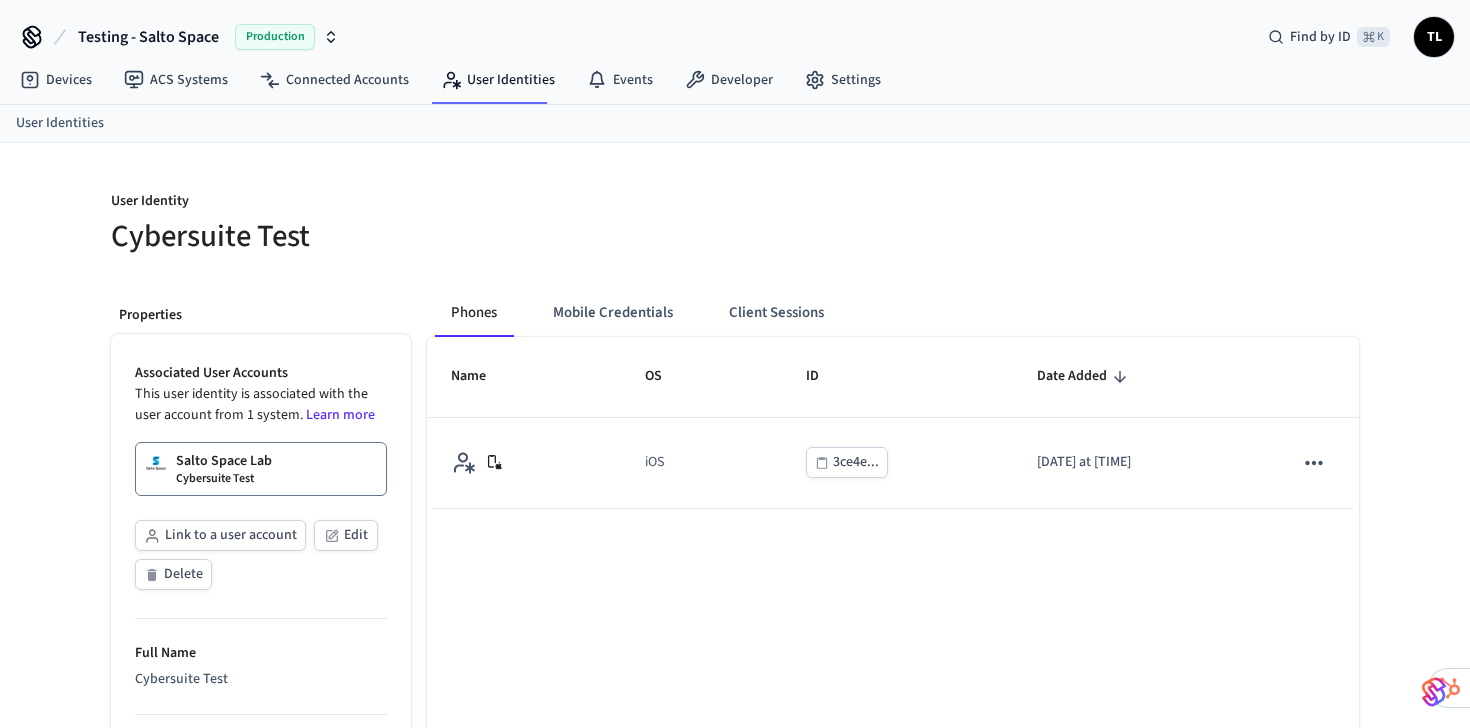 click on "Salto Space Lab" at bounding box center (224, 461) 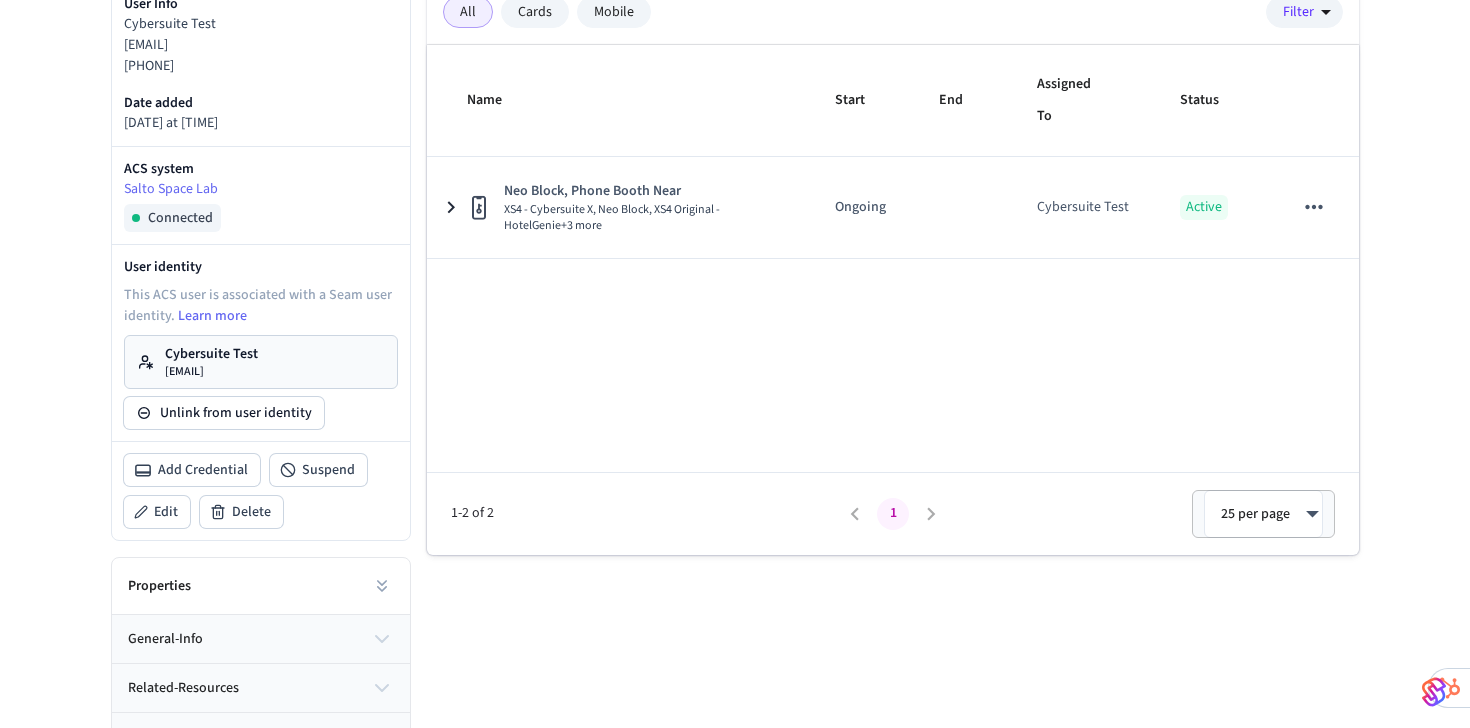 scroll, scrollTop: 453, scrollLeft: 0, axis: vertical 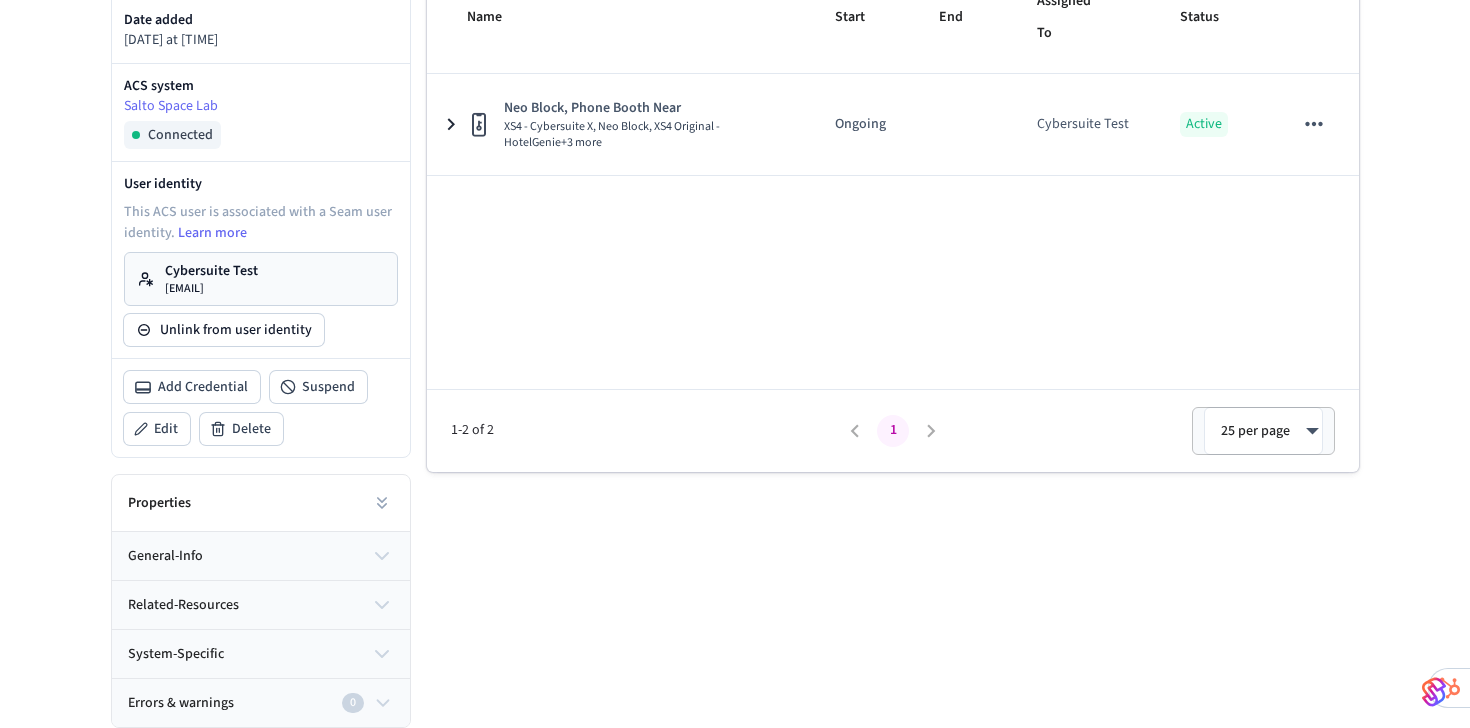 click on "general-info" at bounding box center (165, 556) 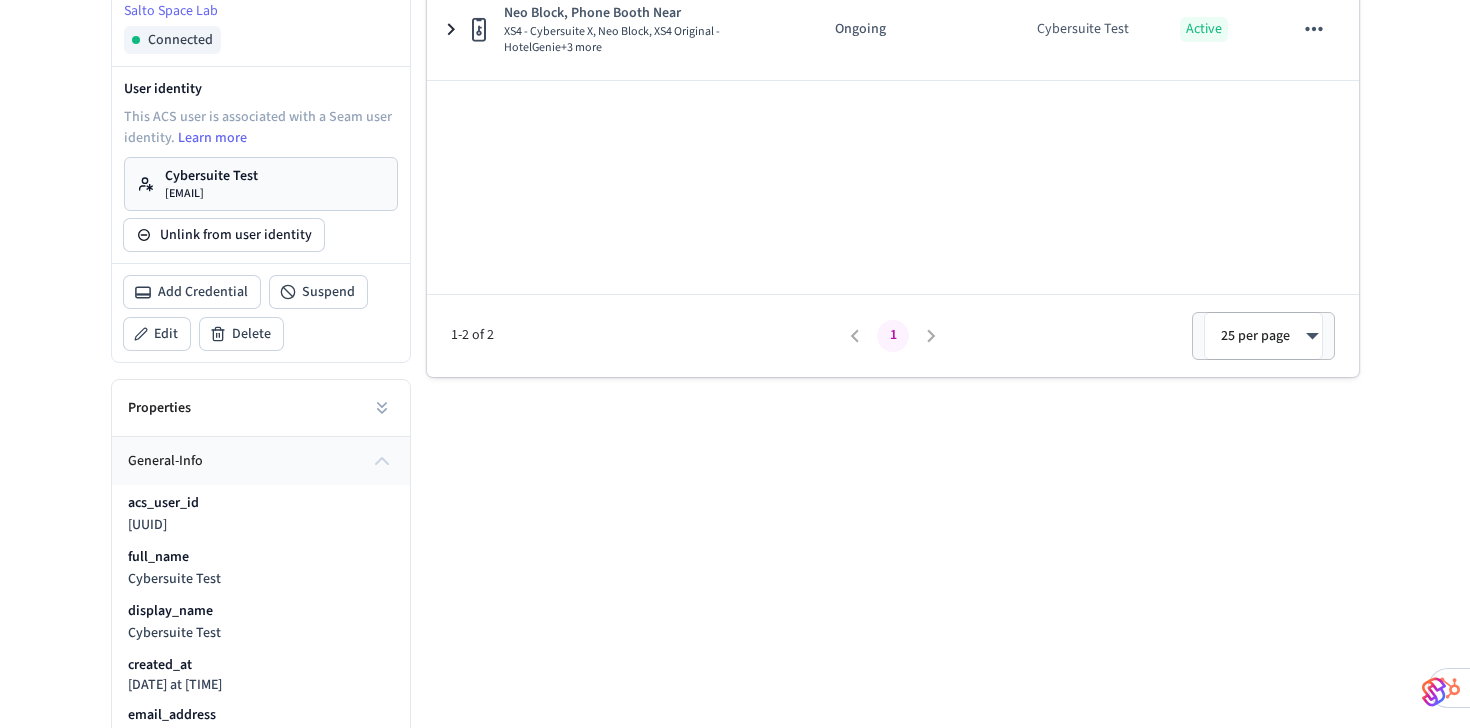 scroll, scrollTop: 512, scrollLeft: 0, axis: vertical 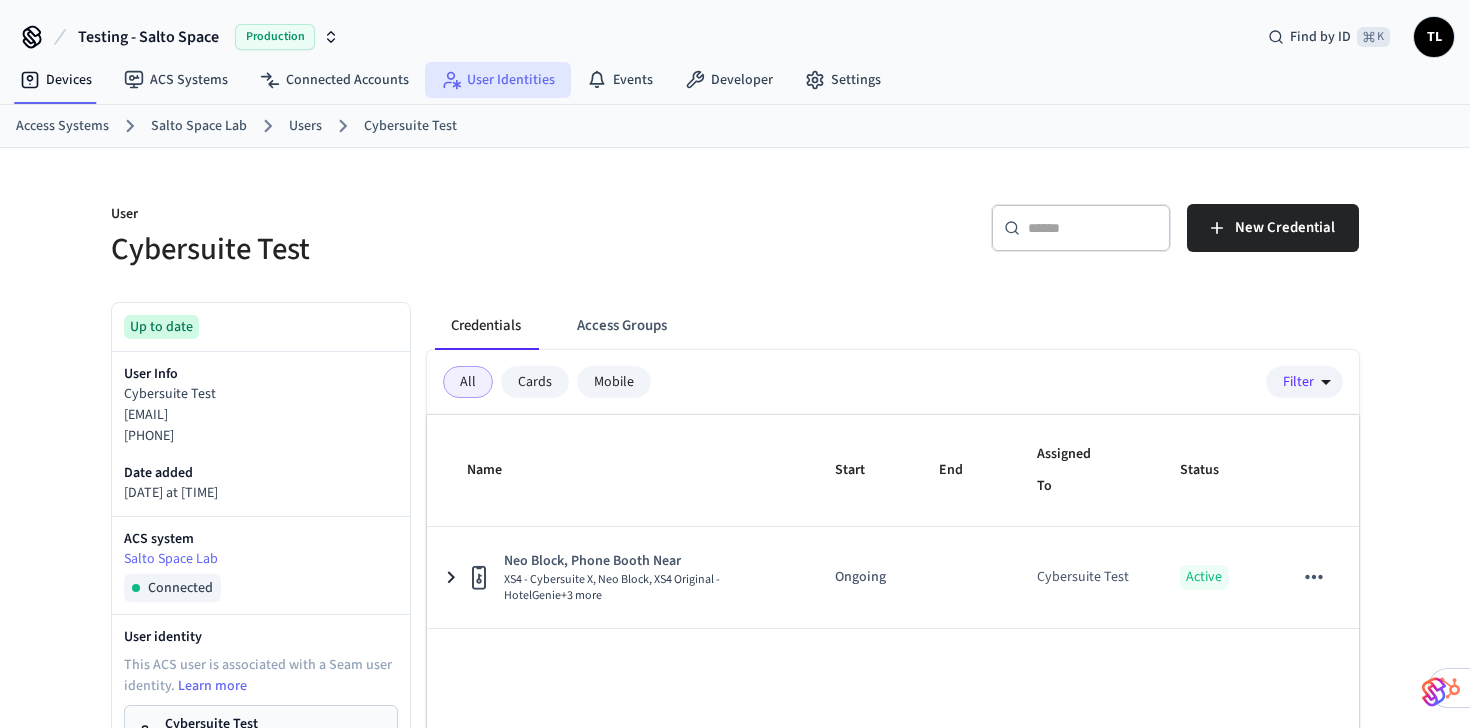 click on "User Identities" at bounding box center (498, 80) 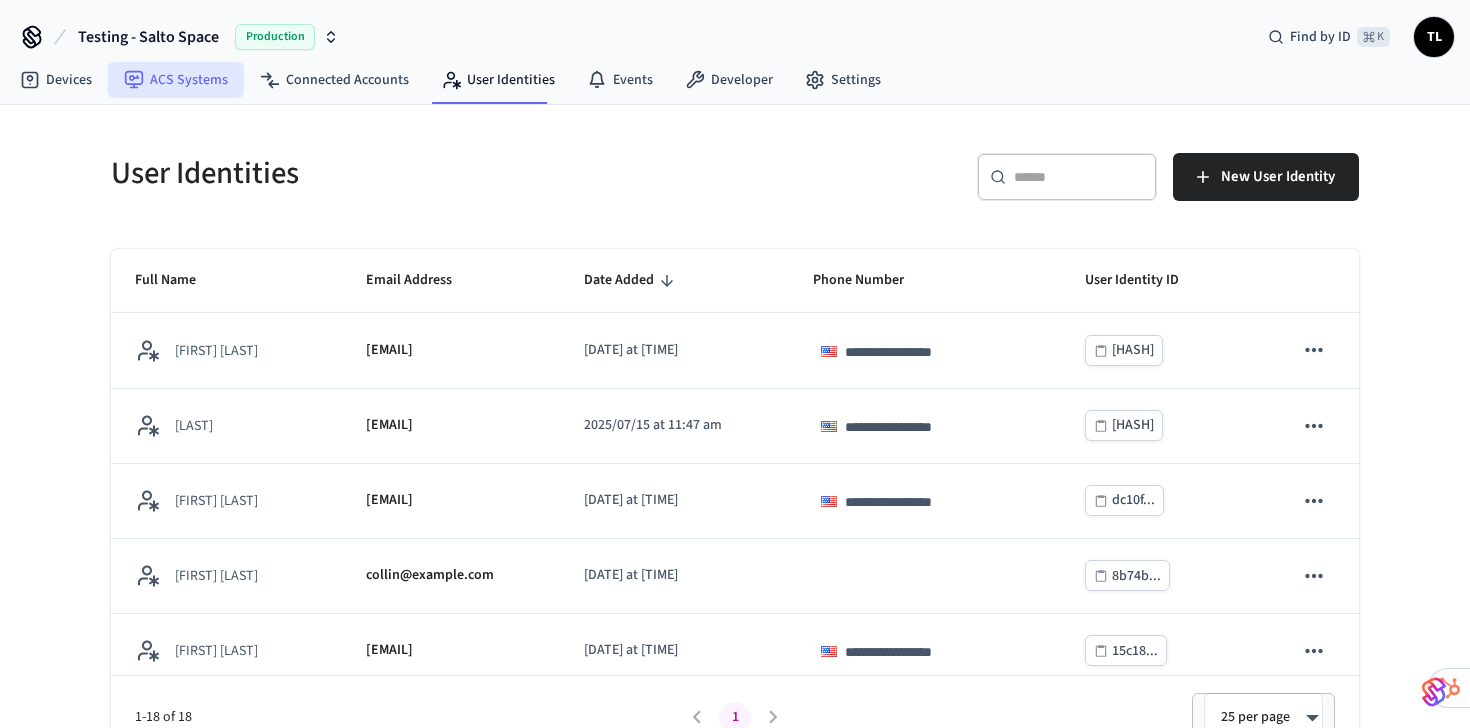 click on "ACS Systems" at bounding box center [176, 80] 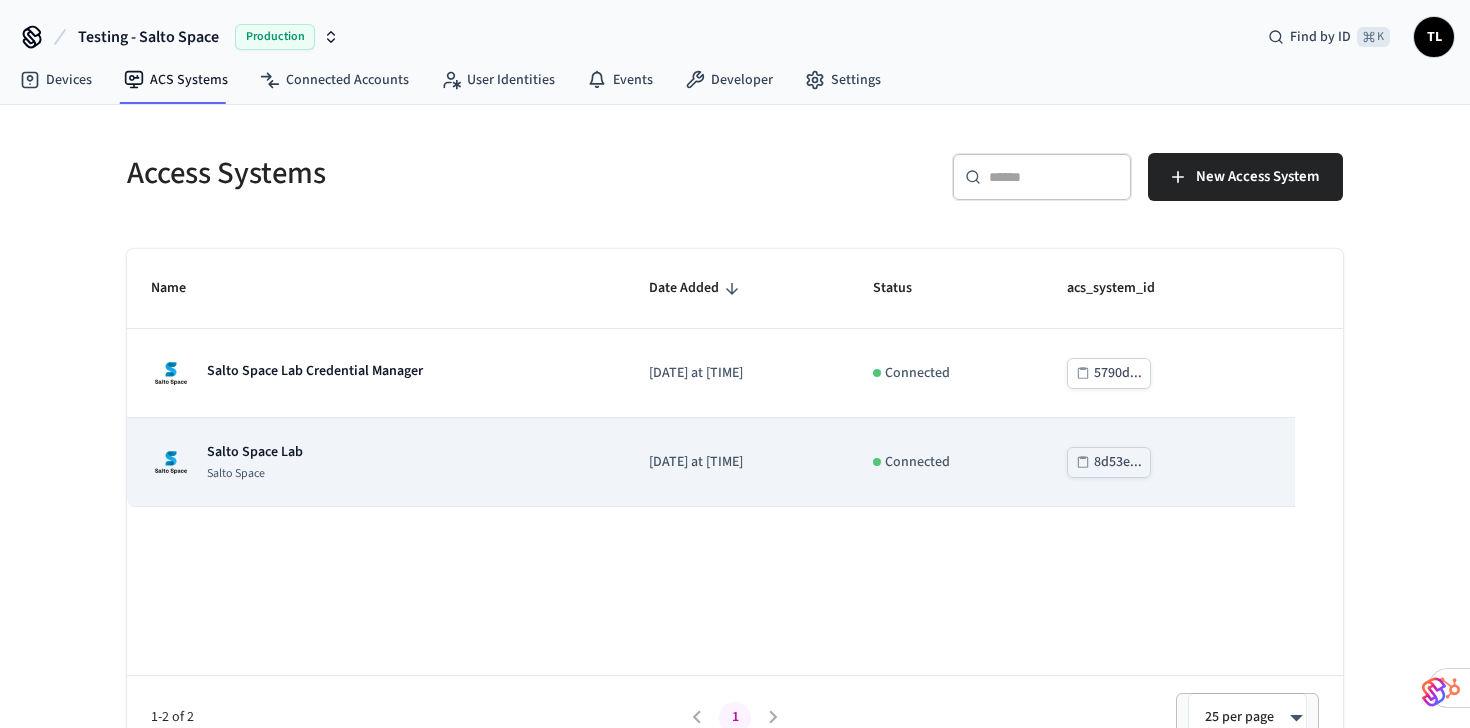 click on "Salto Space Lab" at bounding box center [255, 452] 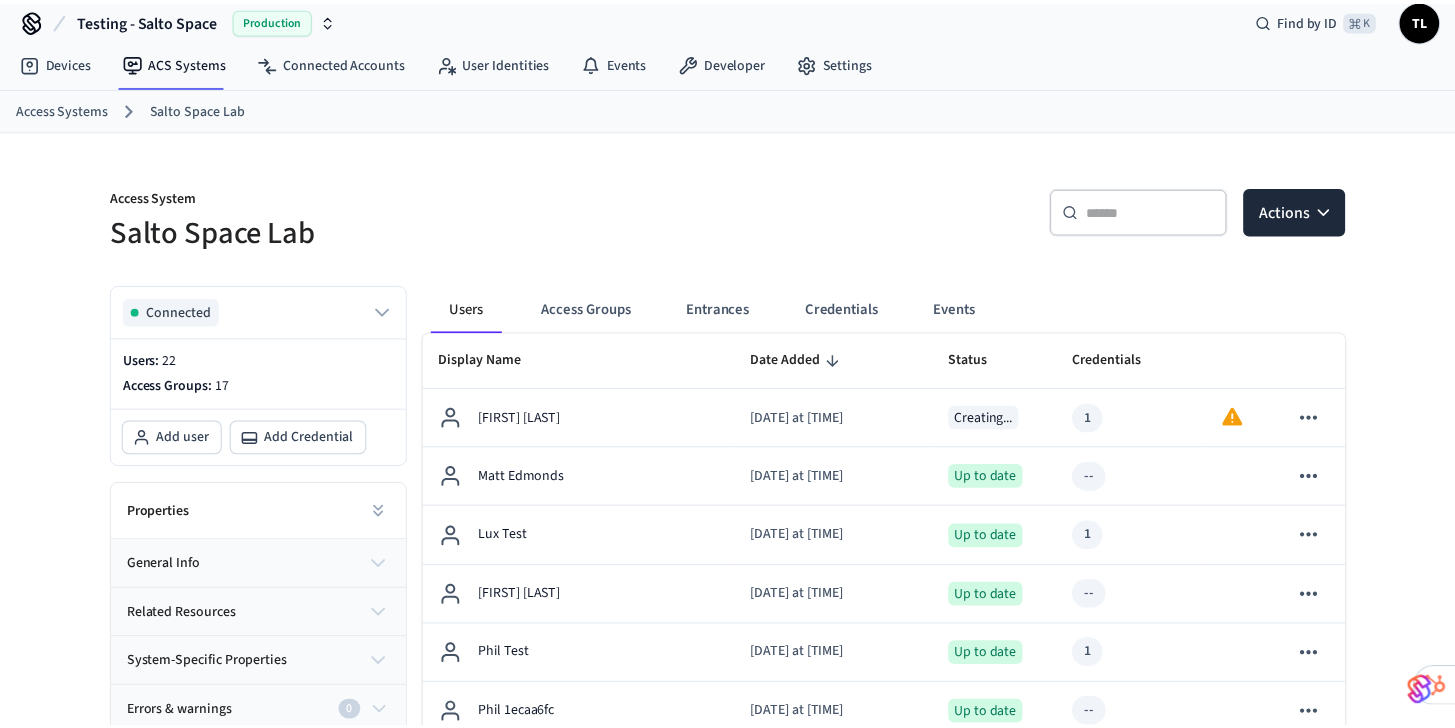 scroll, scrollTop: 18, scrollLeft: 0, axis: vertical 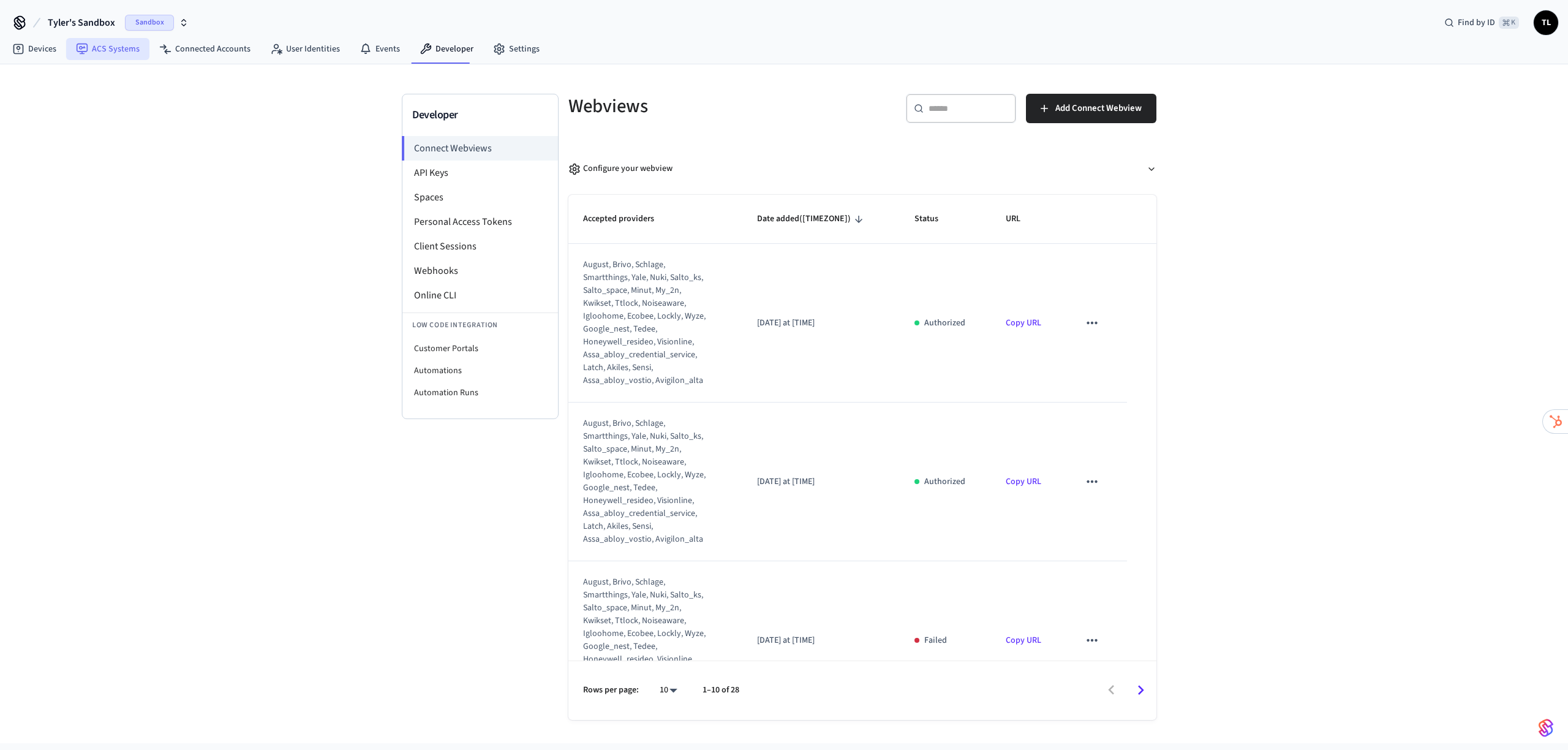 click on "ACS Systems" at bounding box center [108, 49] 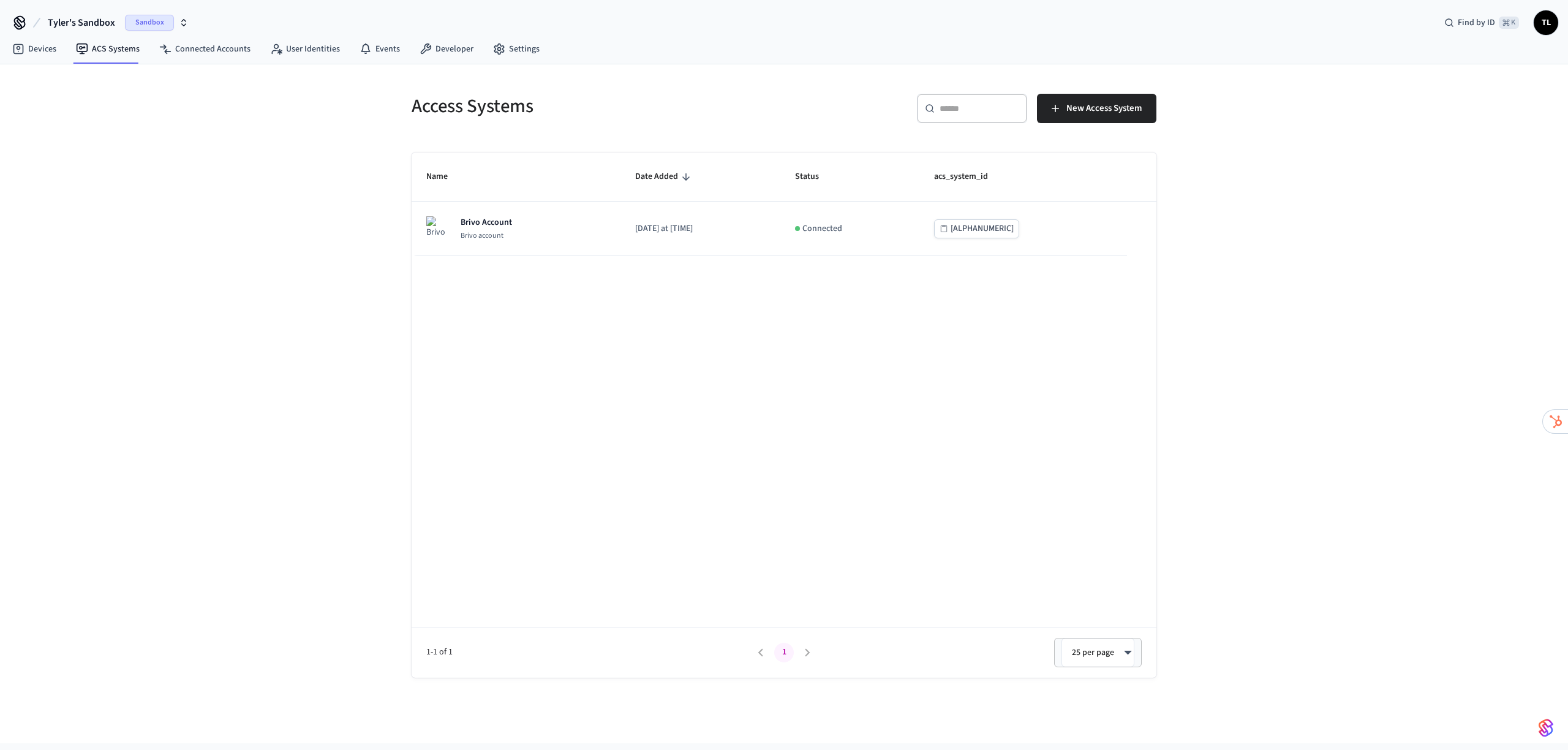 click on "Sandbox" at bounding box center (149, 23) 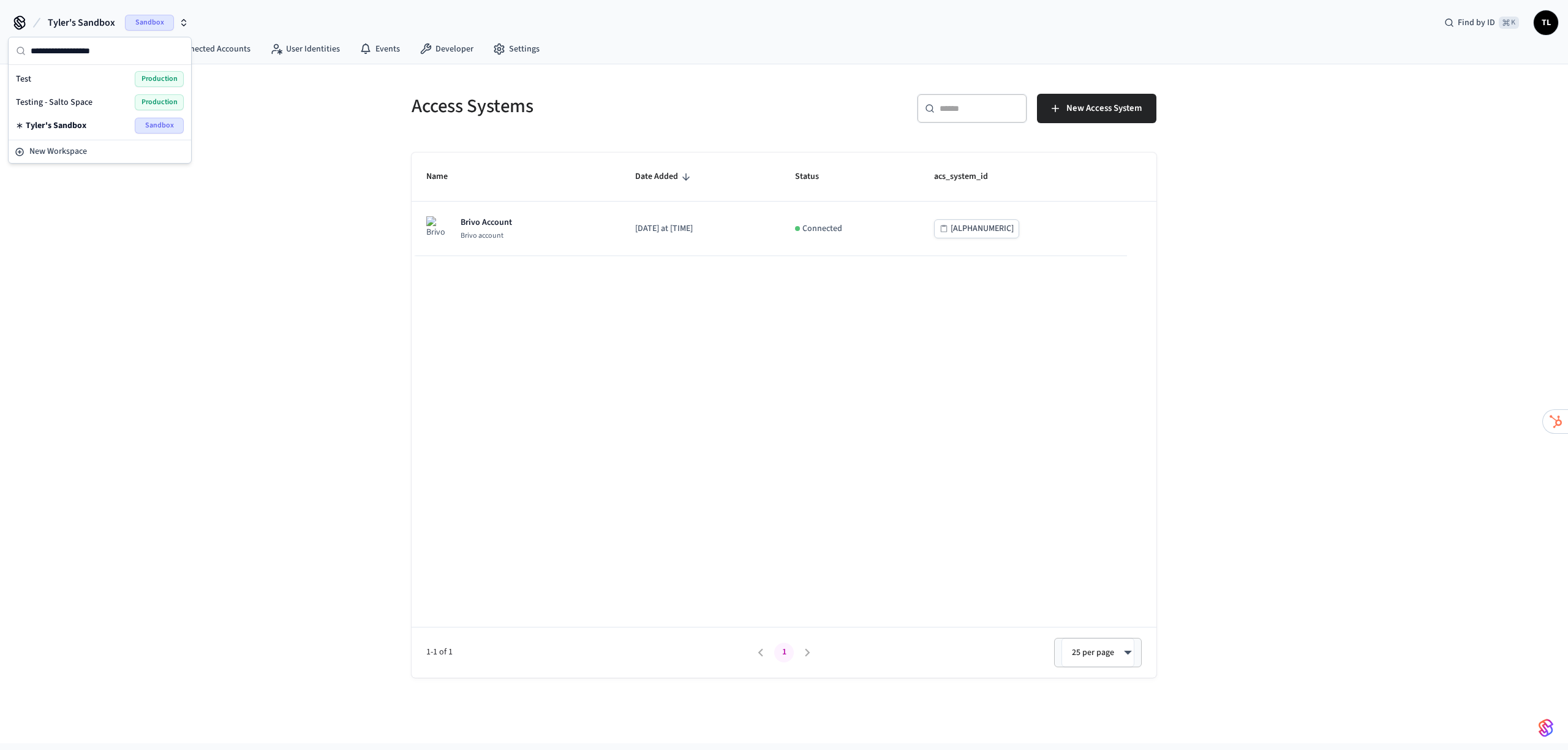 click on "Testing - Salto Space Production" at bounding box center [100, 102] 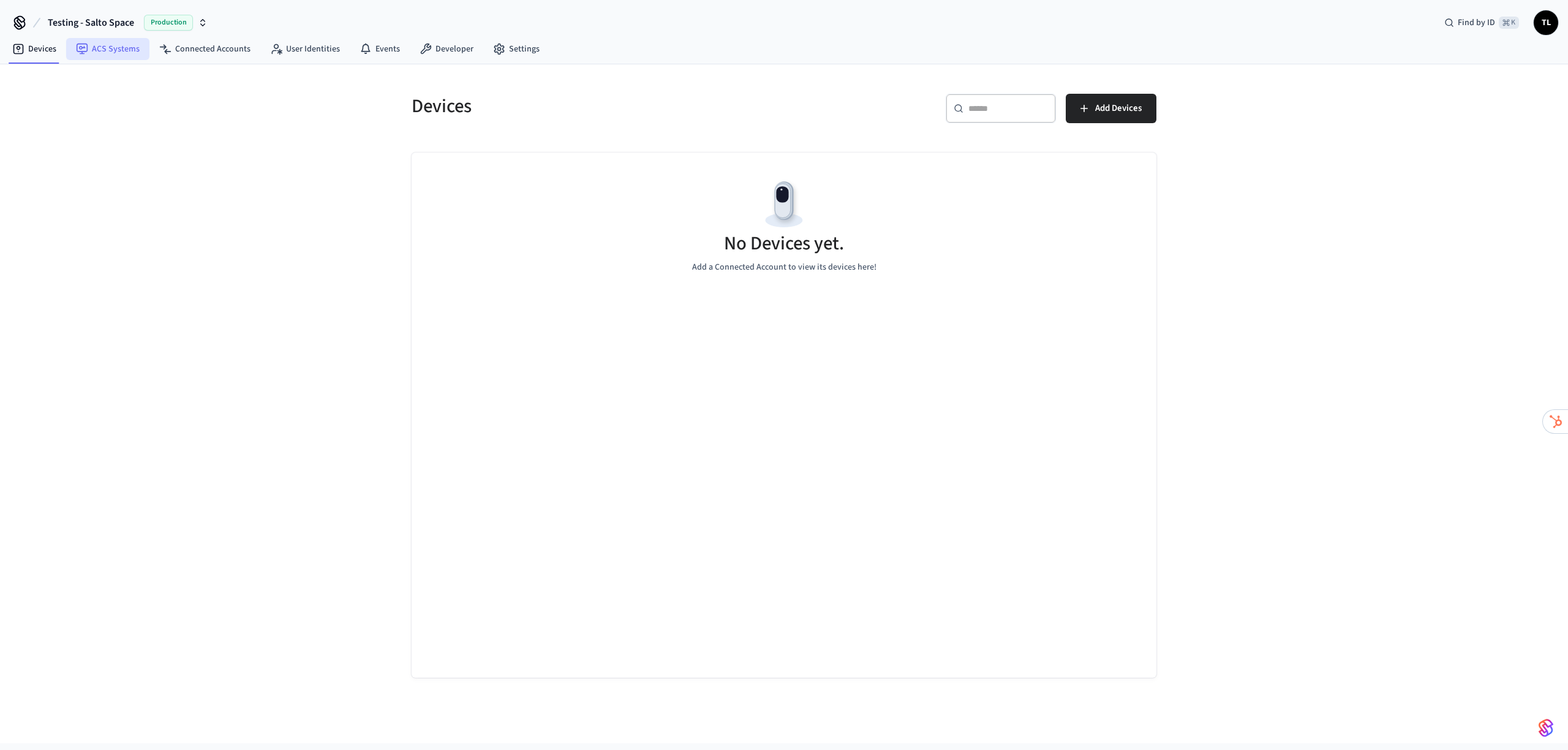 click on "ACS Systems" at bounding box center (108, 49) 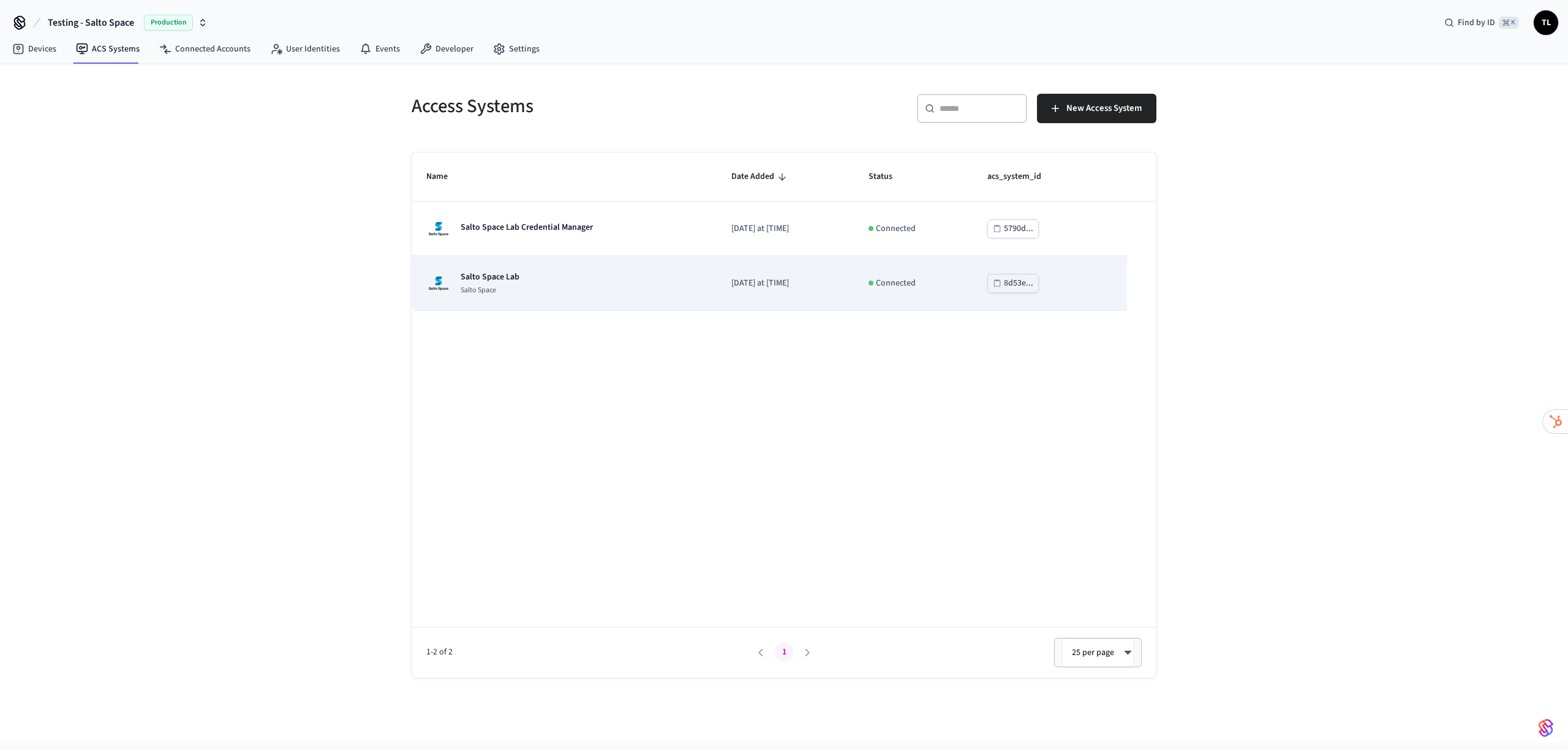 click on "Salto Space Lab Salto Space" at bounding box center [564, 283] 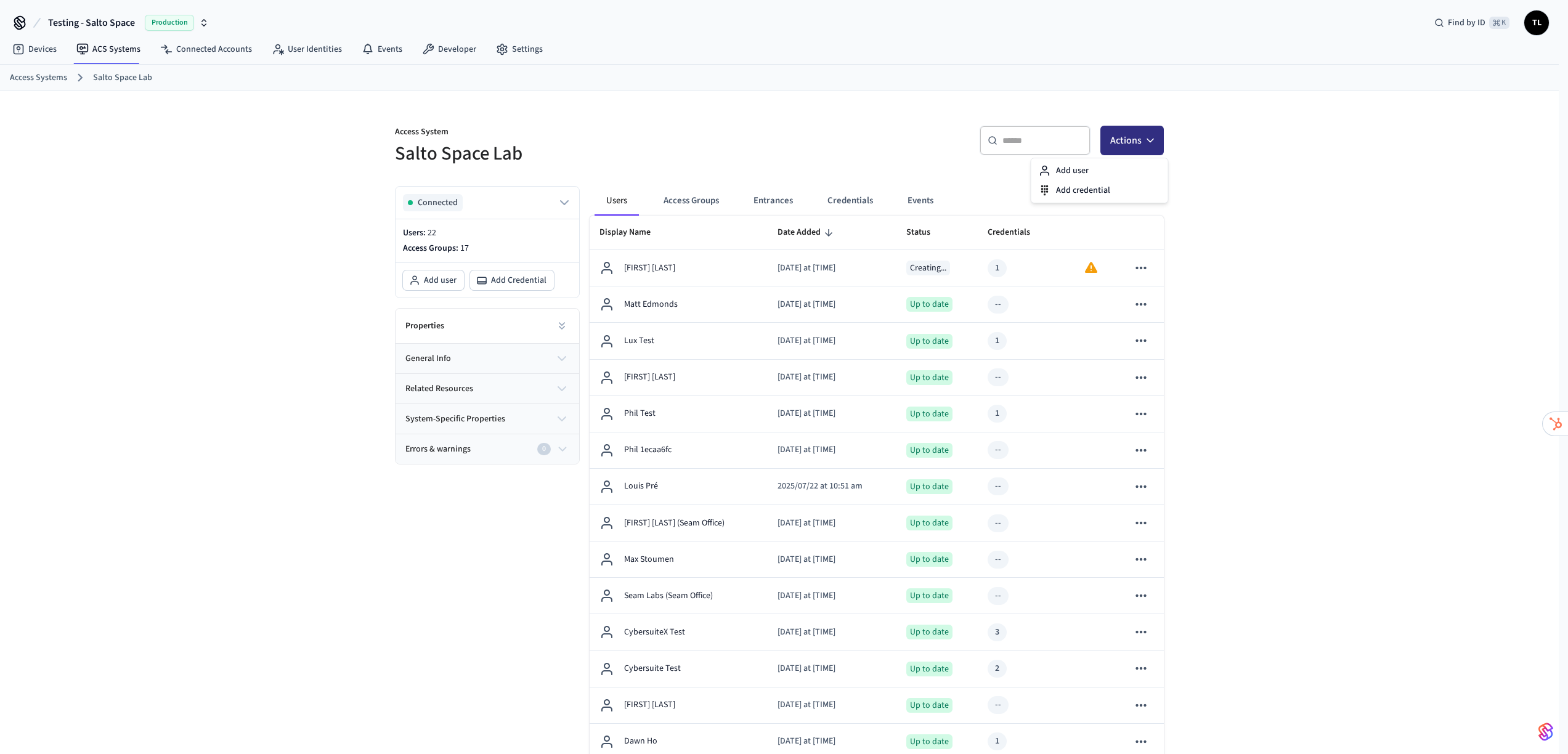 click on "Actions" at bounding box center (1132, 140) 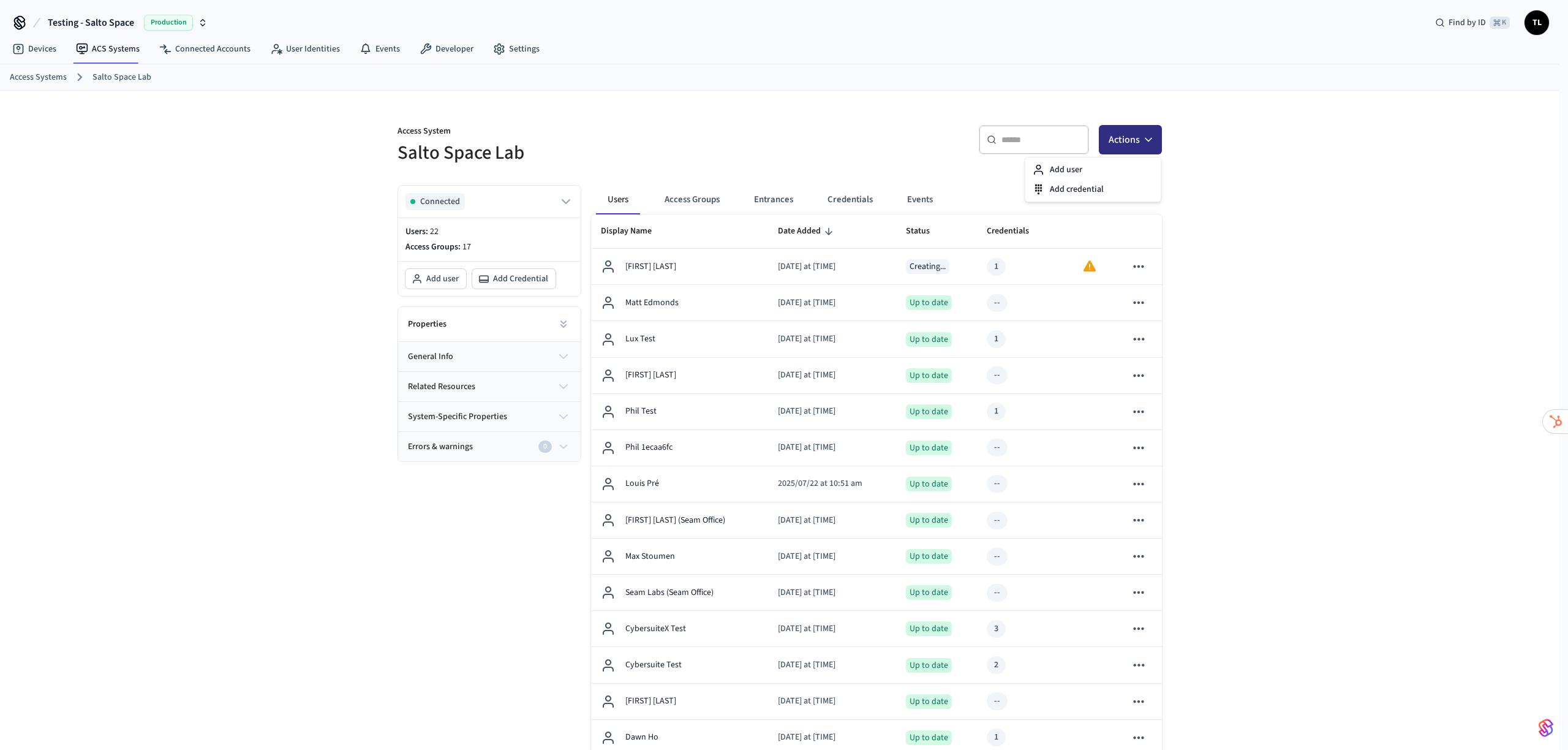 click on "Actions" at bounding box center (1130, 140) 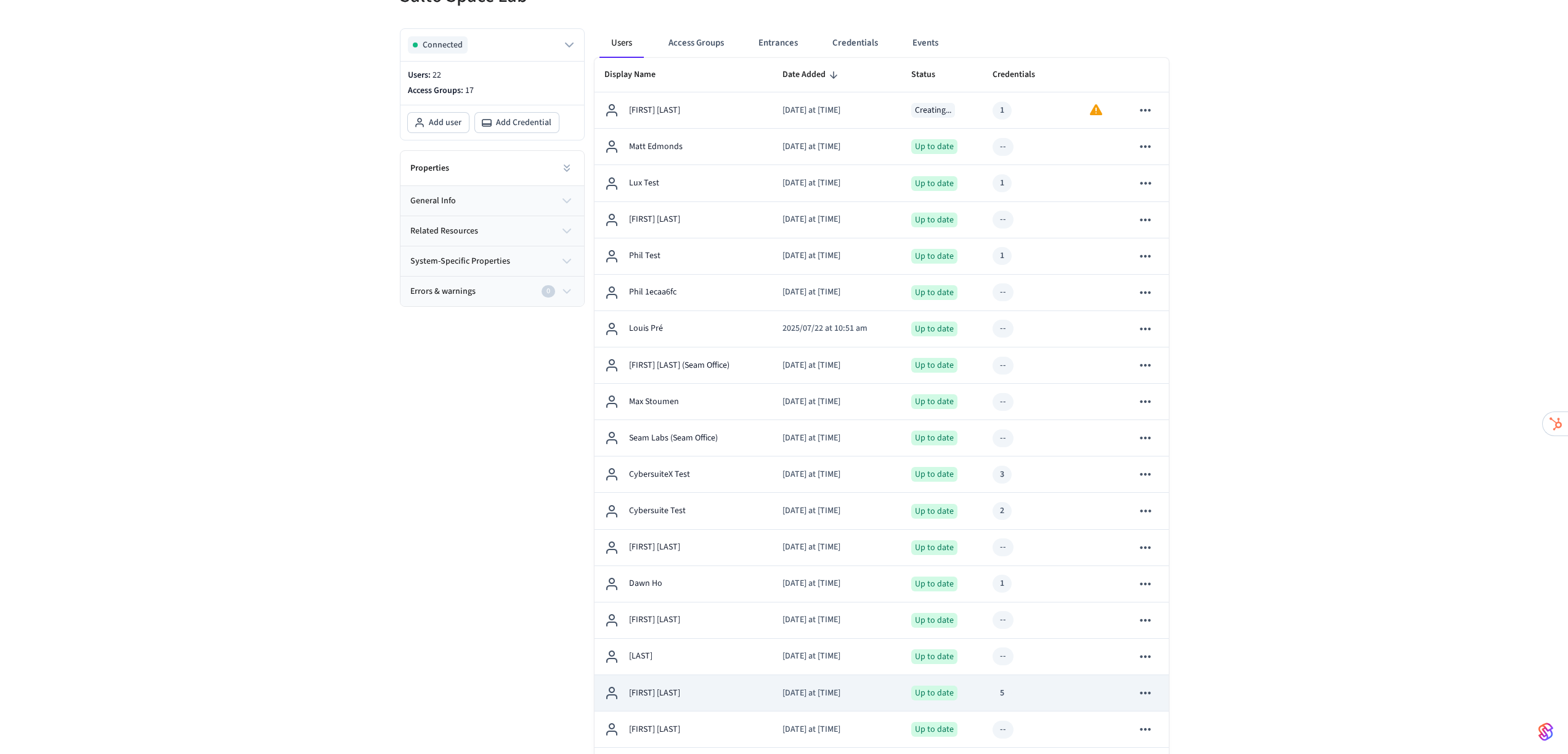 scroll, scrollTop: 0, scrollLeft: 0, axis: both 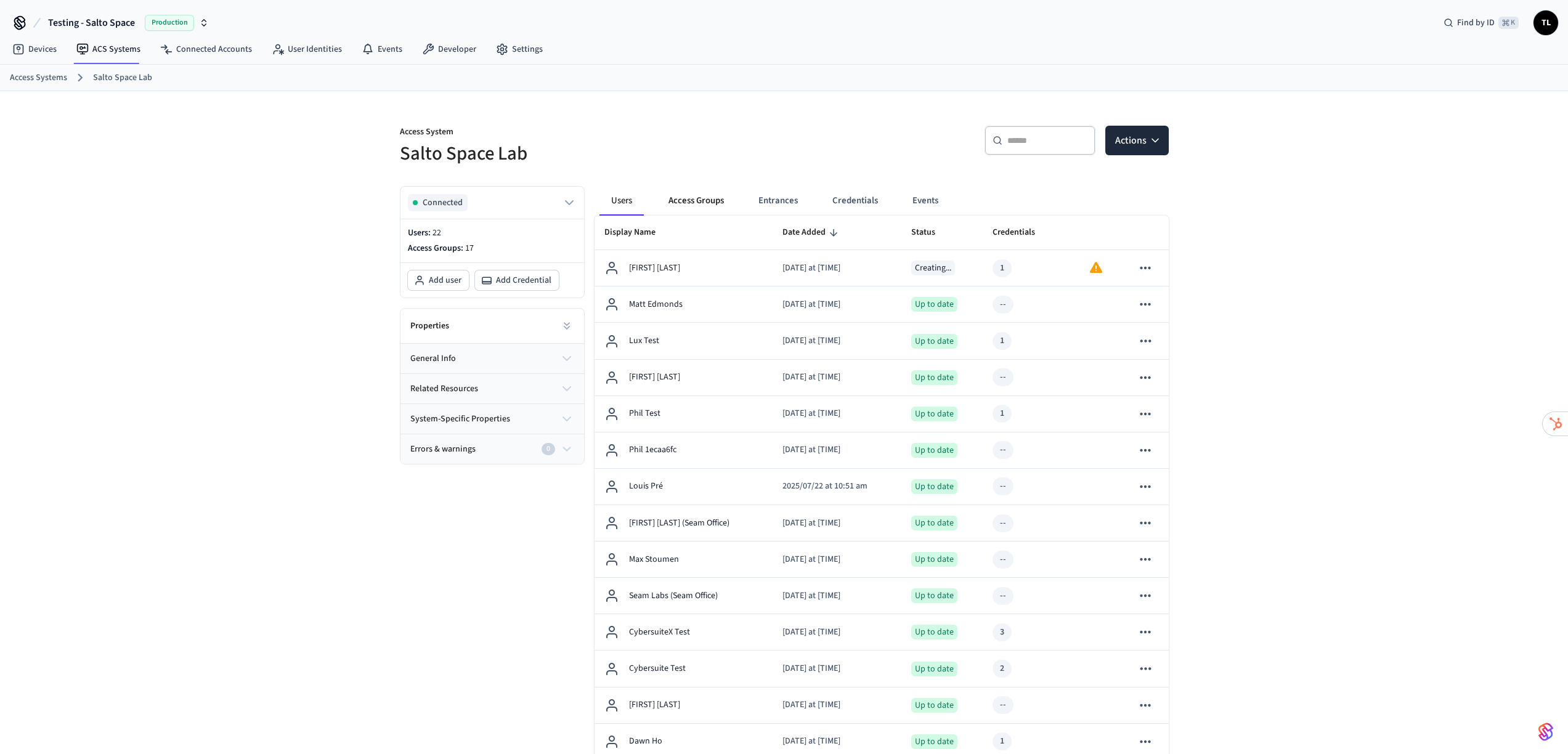 click on "Access Groups" at bounding box center [696, 201] 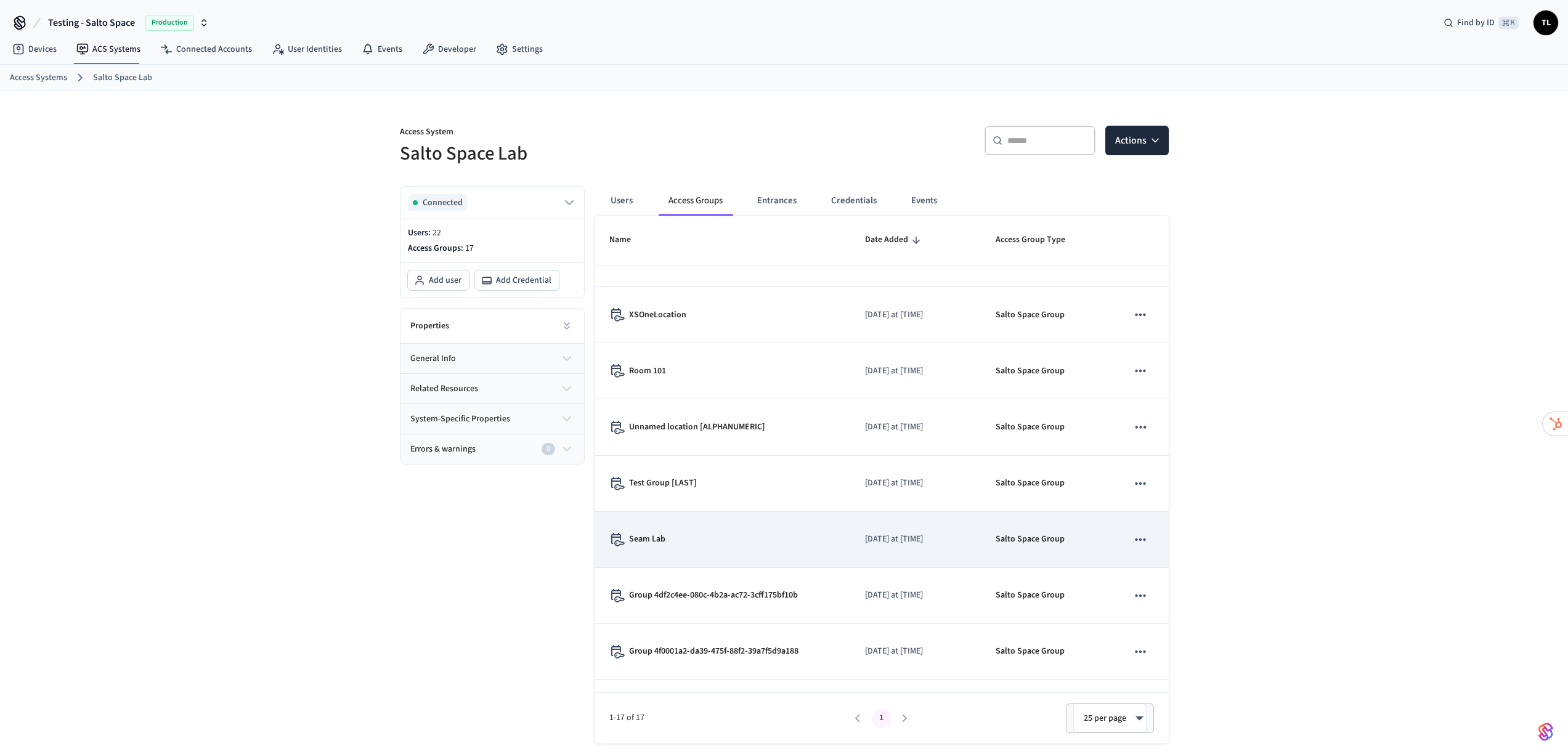scroll, scrollTop: 527, scrollLeft: 0, axis: vertical 